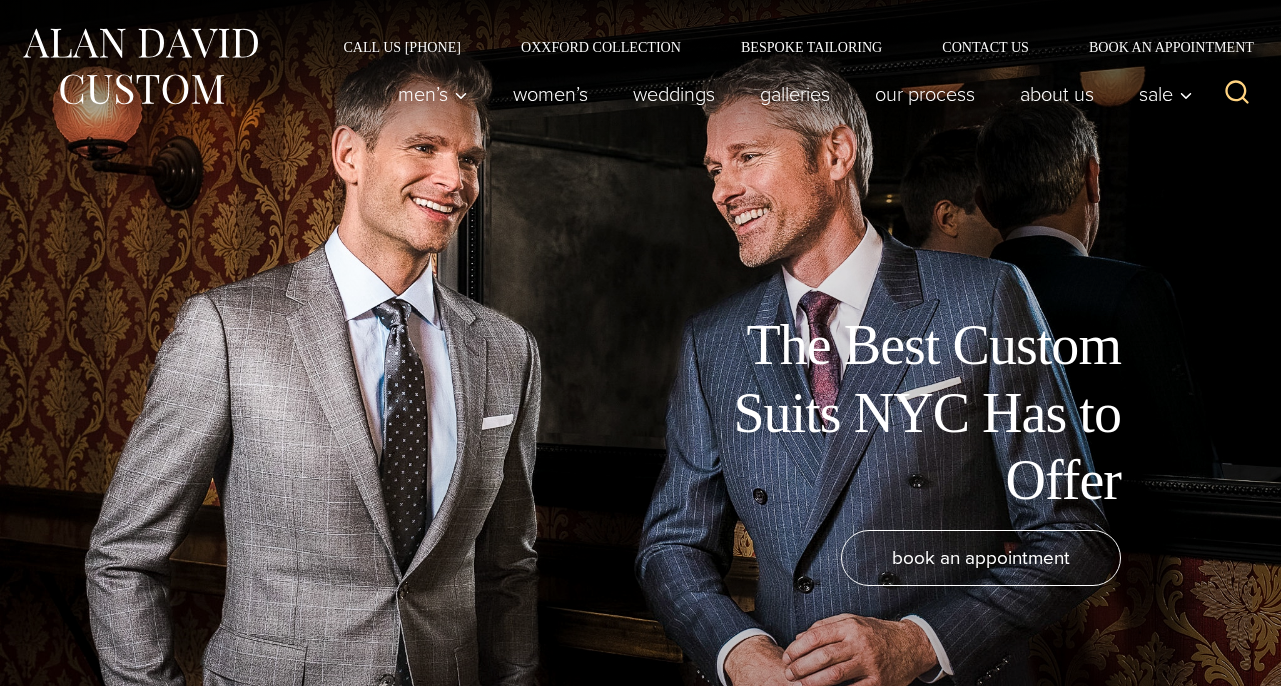 scroll, scrollTop: 0, scrollLeft: 0, axis: both 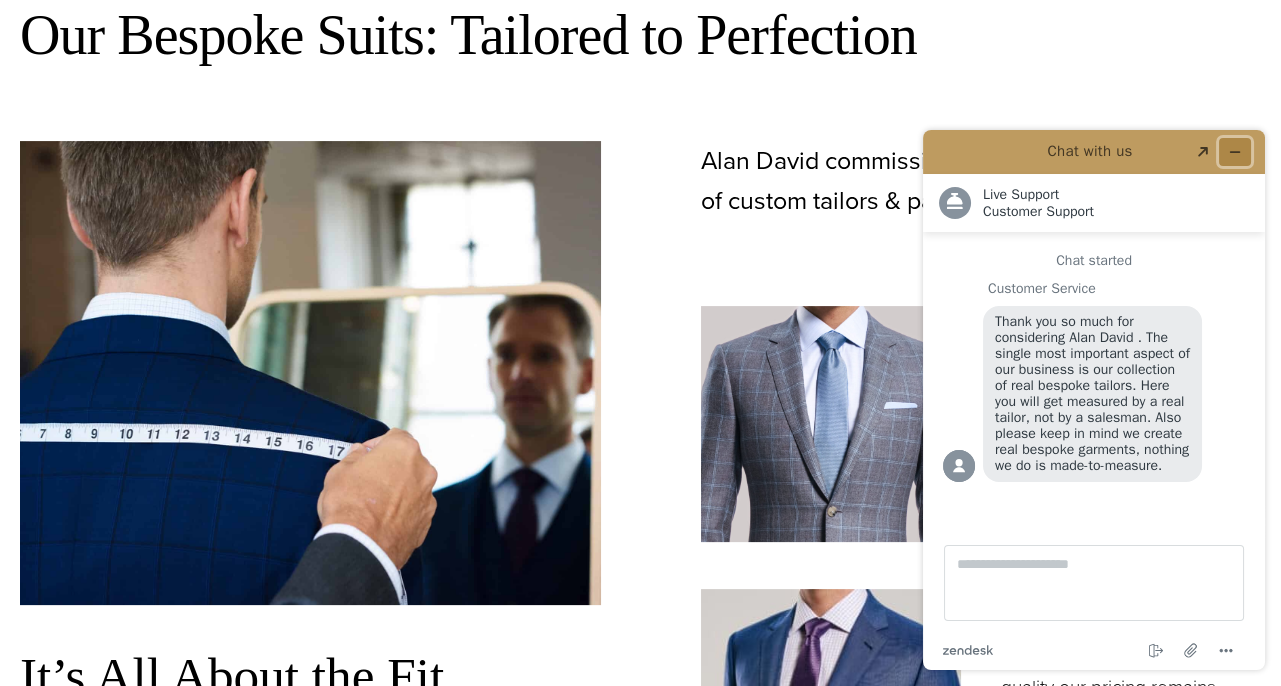 click 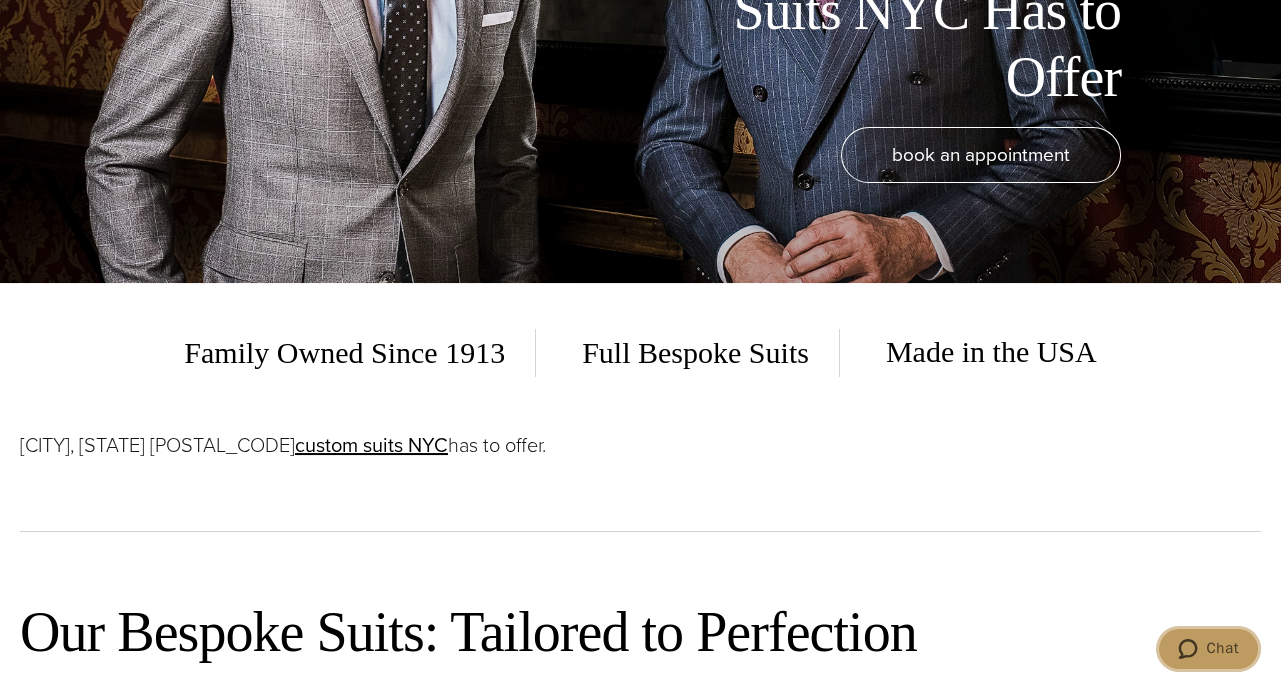 scroll, scrollTop: 400, scrollLeft: 0, axis: vertical 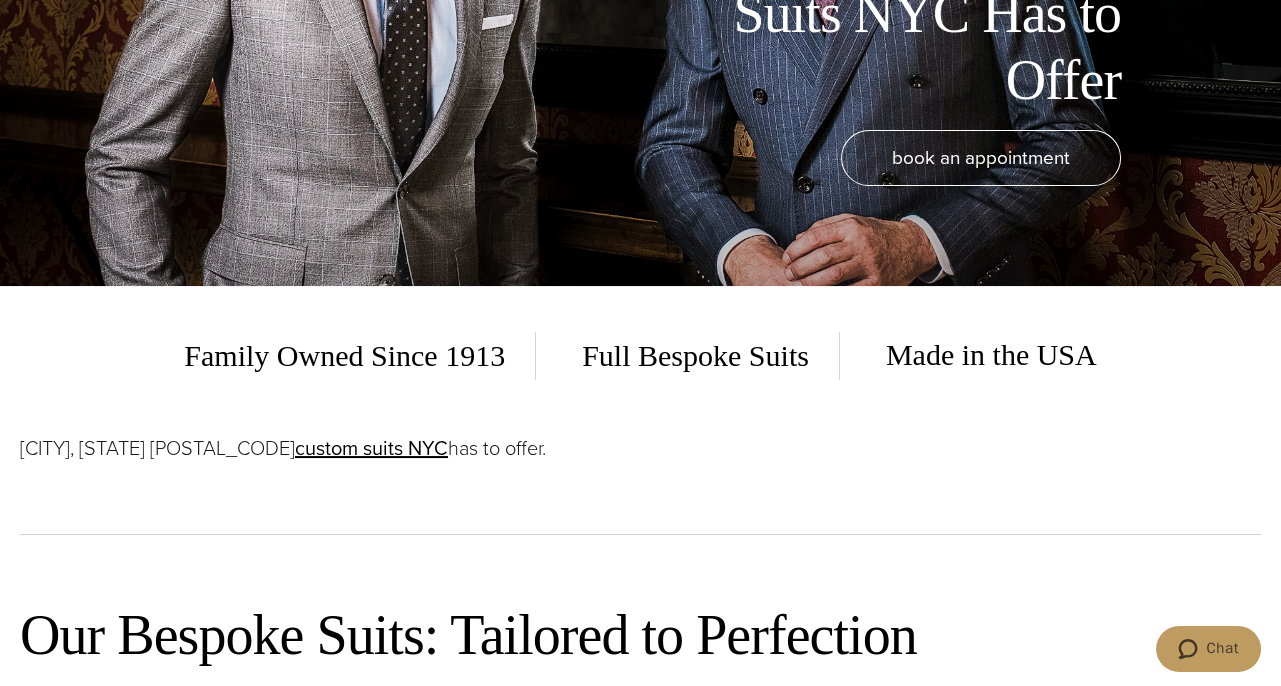 click on "Full Bespoke Suits" at bounding box center (696, 356) 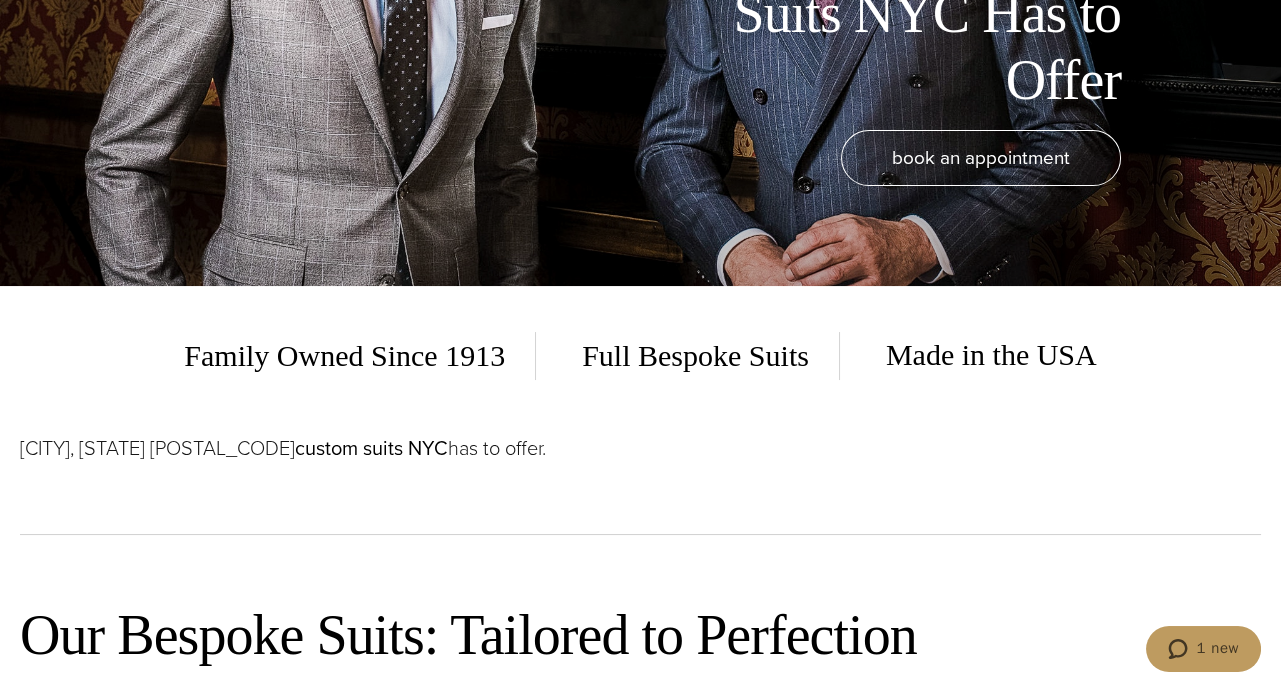click on "custom suits NYC" at bounding box center (371, 448) 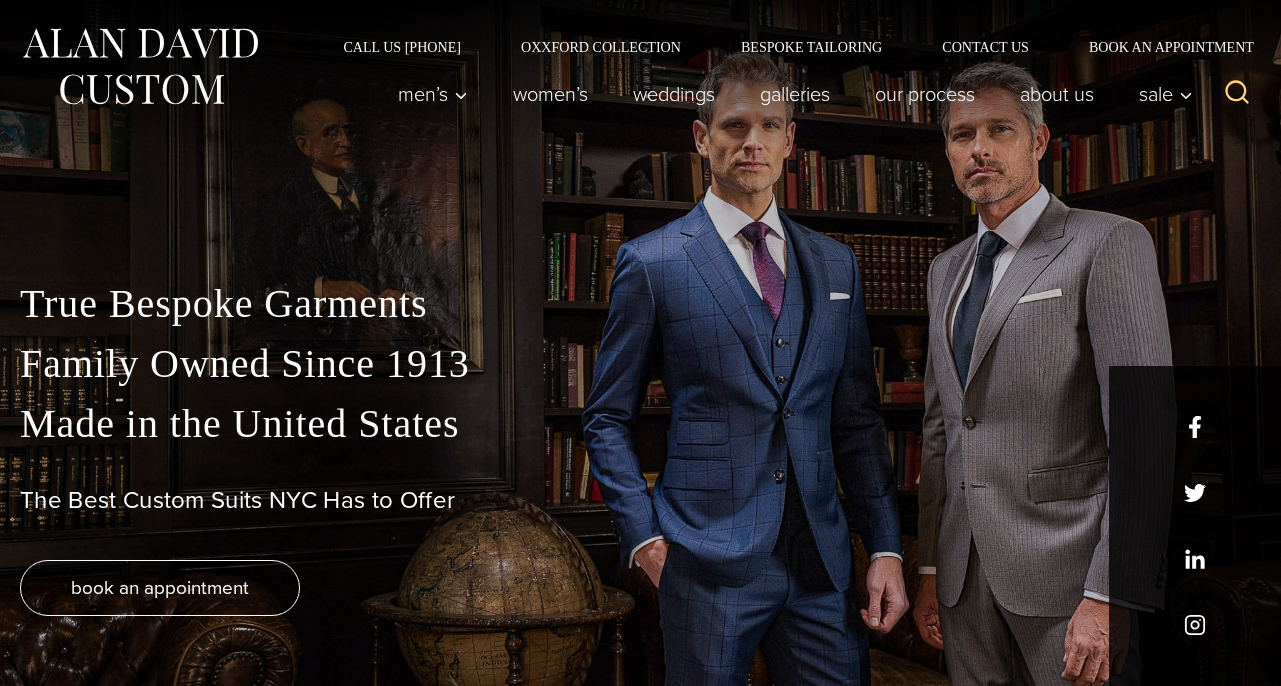 scroll, scrollTop: 0, scrollLeft: 0, axis: both 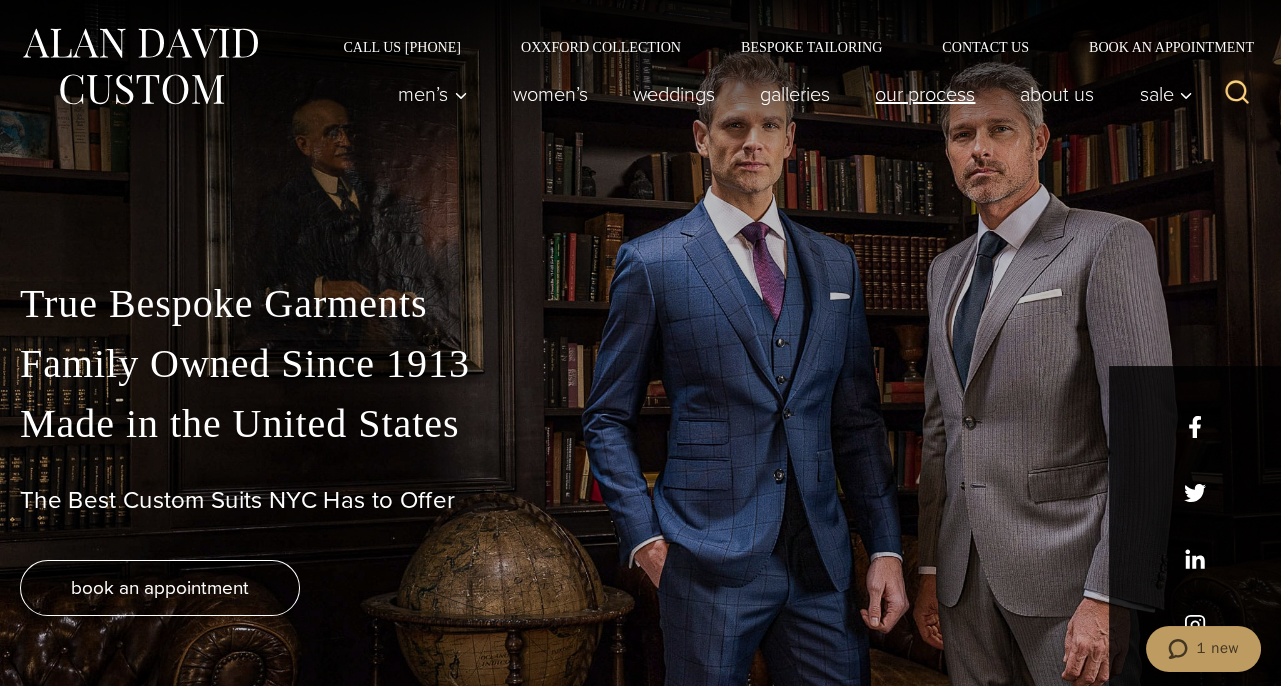 click on "Our Process" at bounding box center [925, 94] 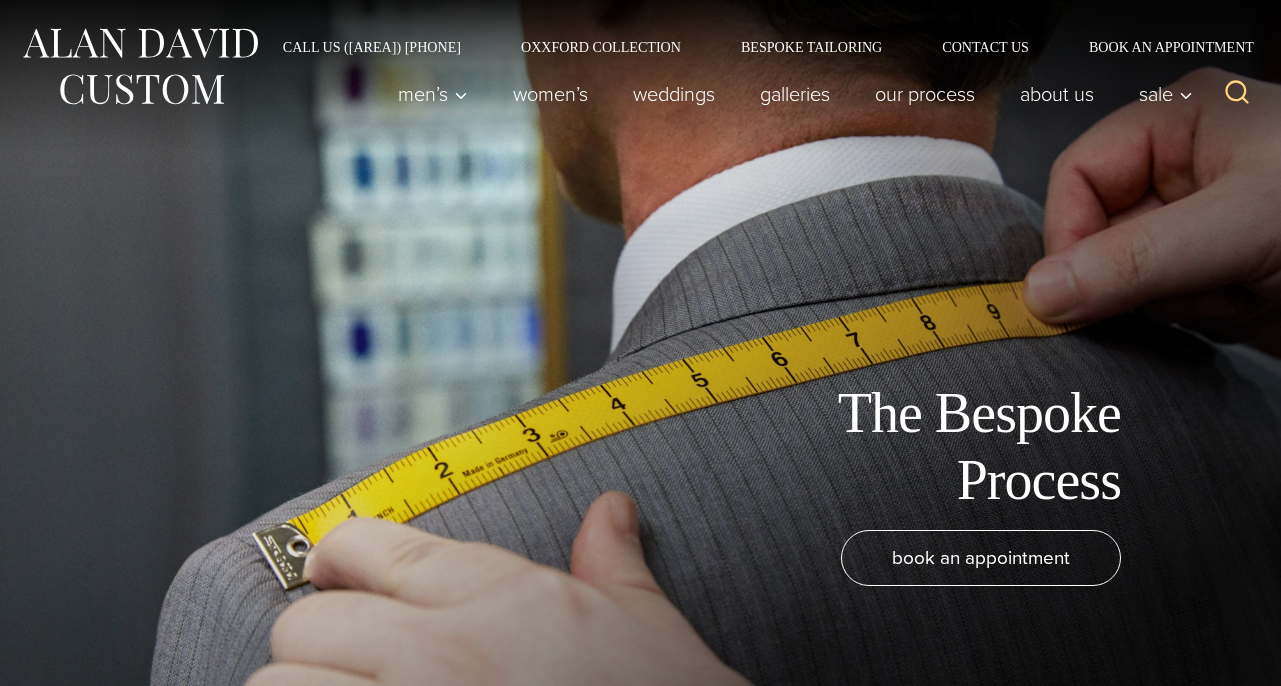 scroll, scrollTop: 0, scrollLeft: 0, axis: both 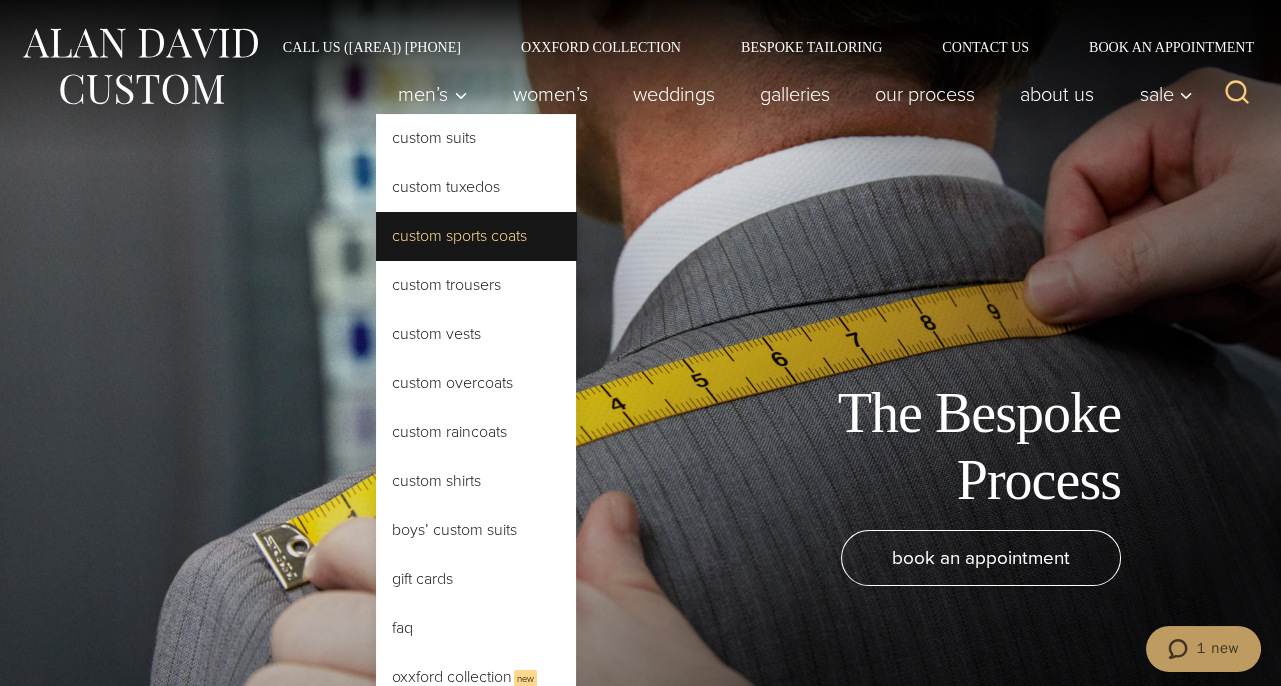 click on "Custom Sports Coats" at bounding box center (476, 236) 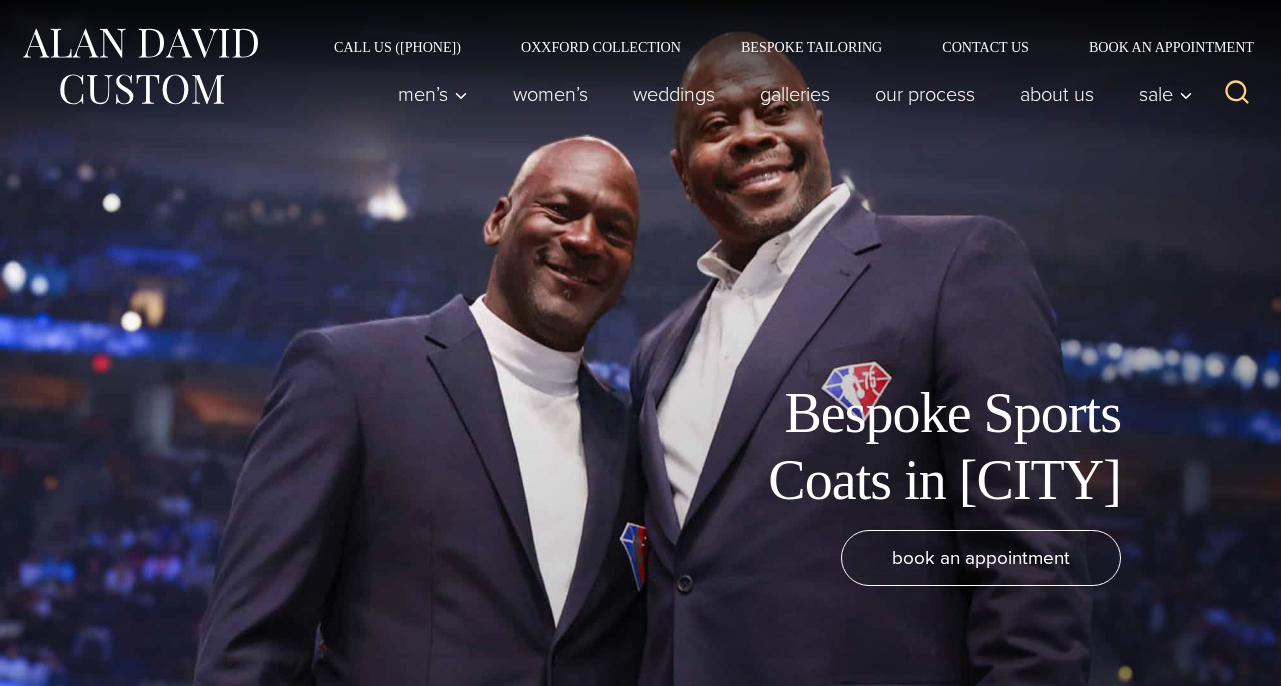 scroll, scrollTop: 0, scrollLeft: 0, axis: both 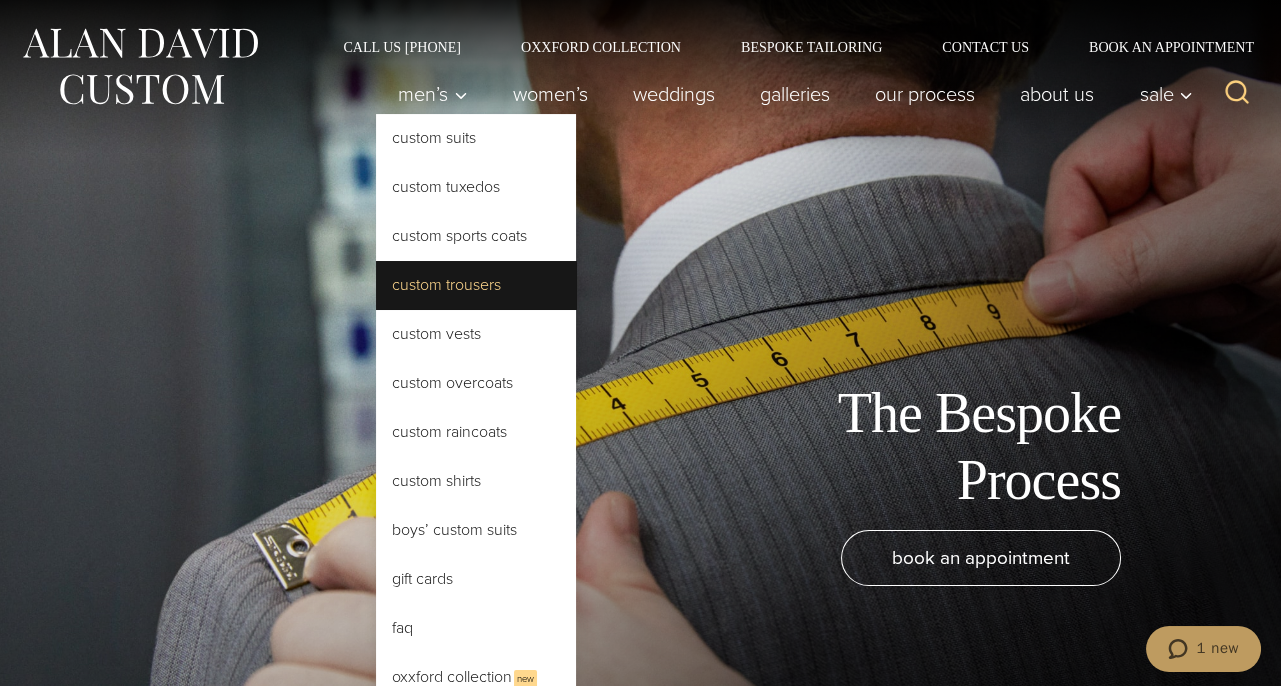 click on "Custom Trousers" at bounding box center (476, 285) 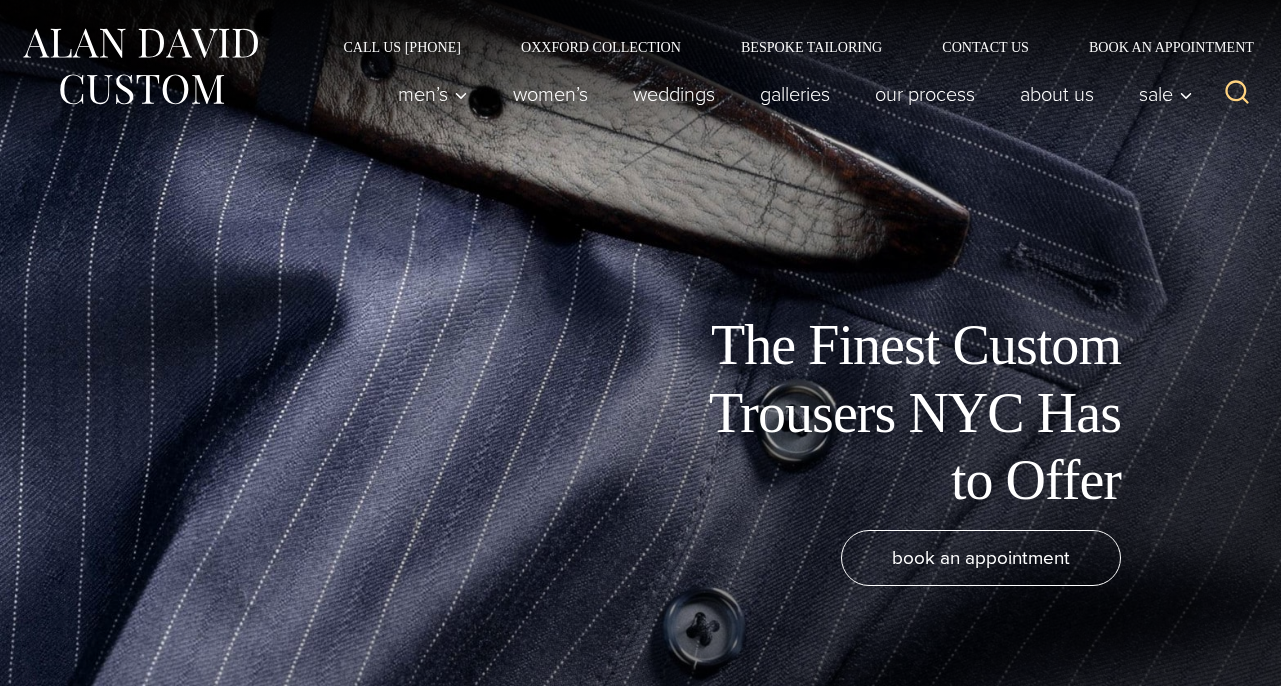 scroll, scrollTop: 0, scrollLeft: 0, axis: both 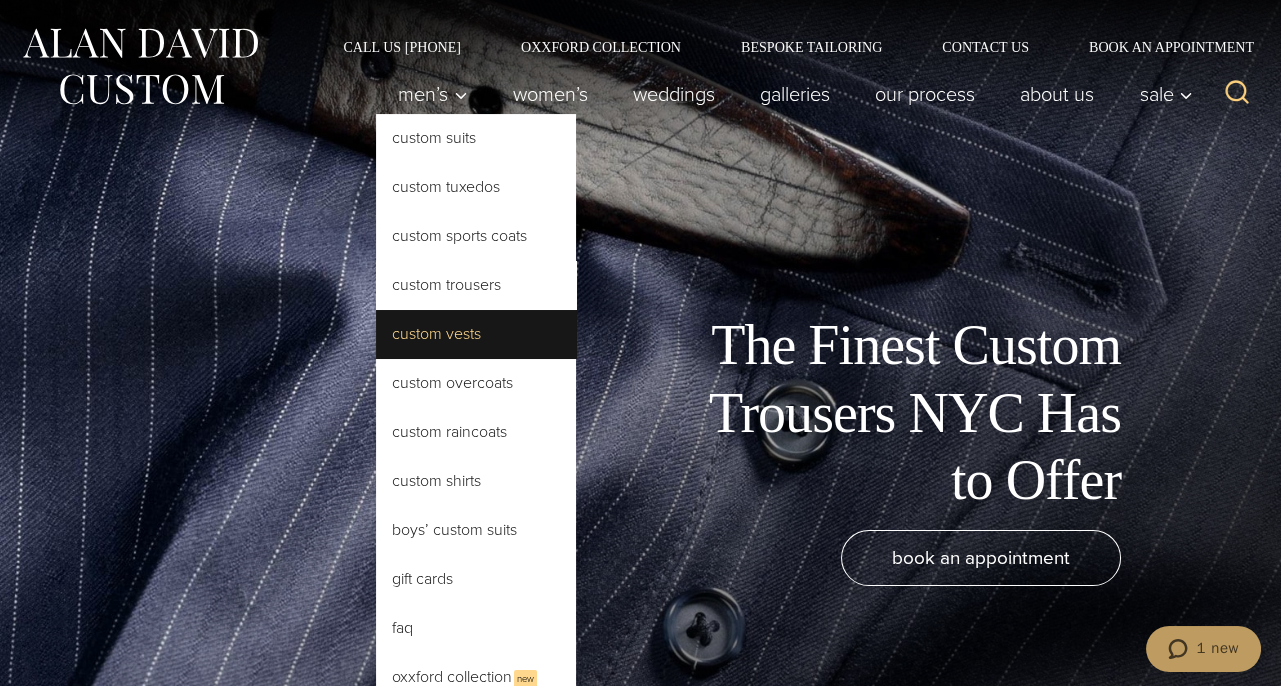 click on "Custom Vests" at bounding box center (476, 334) 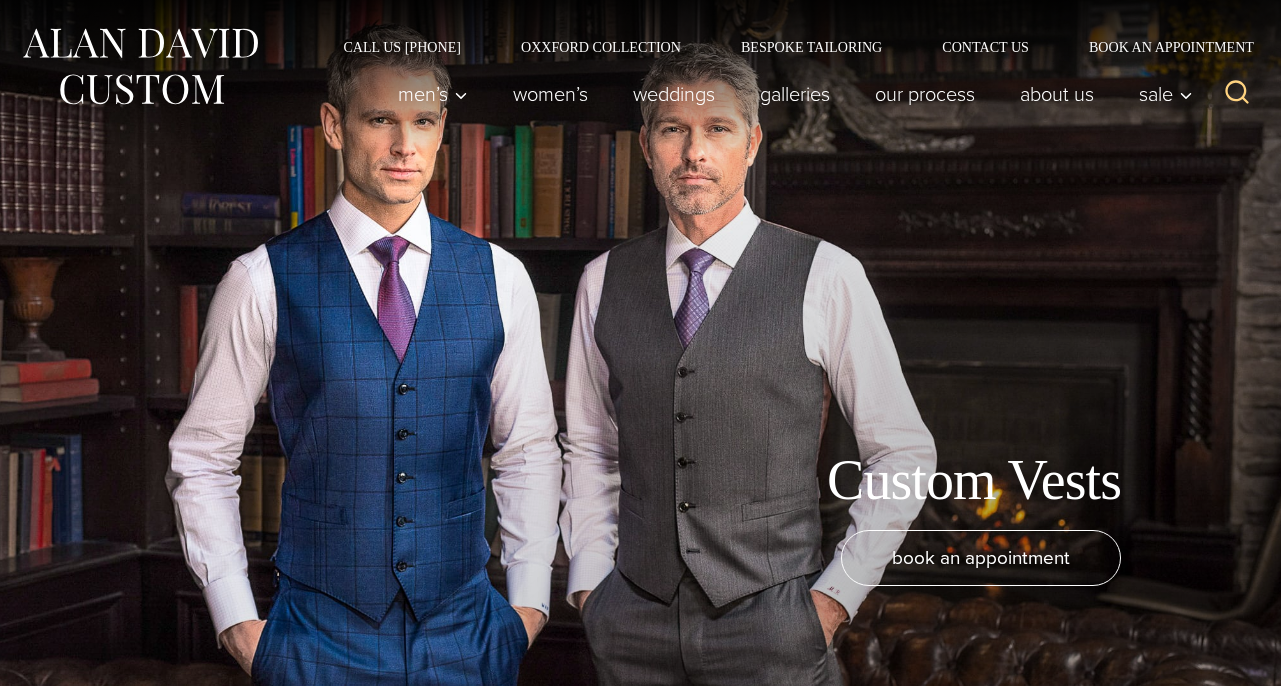 scroll, scrollTop: 0, scrollLeft: 0, axis: both 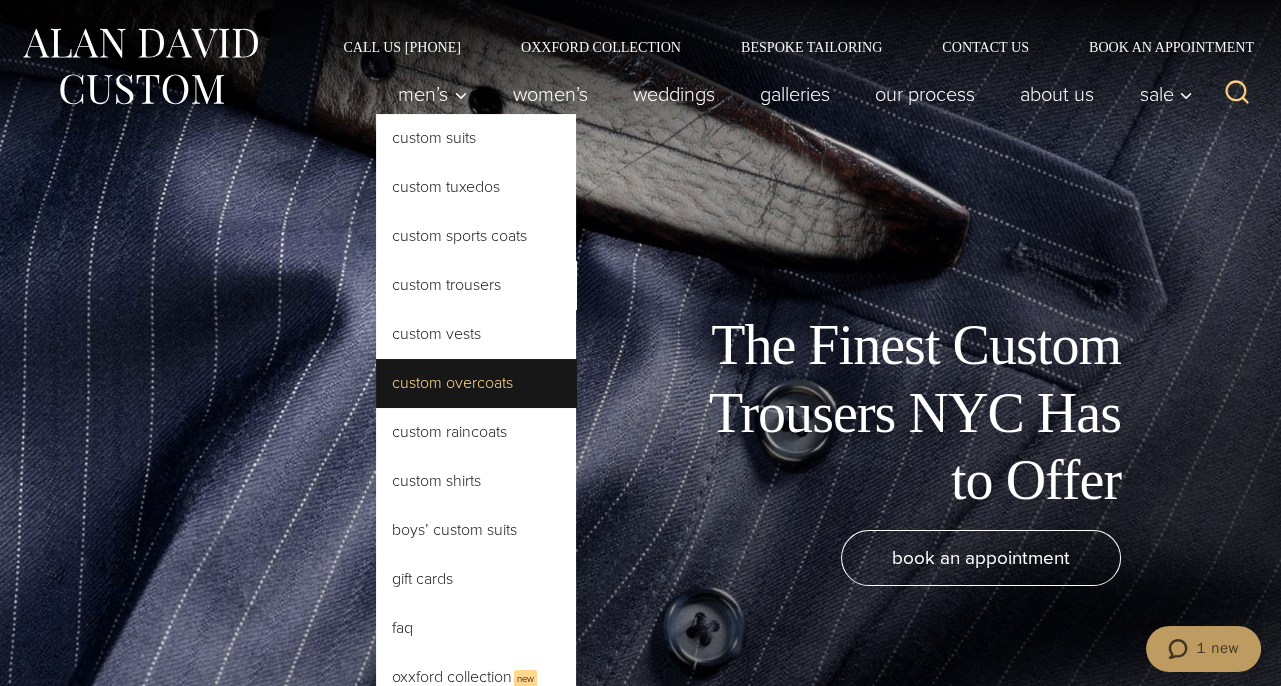 click on "Custom Overcoats" at bounding box center (476, 383) 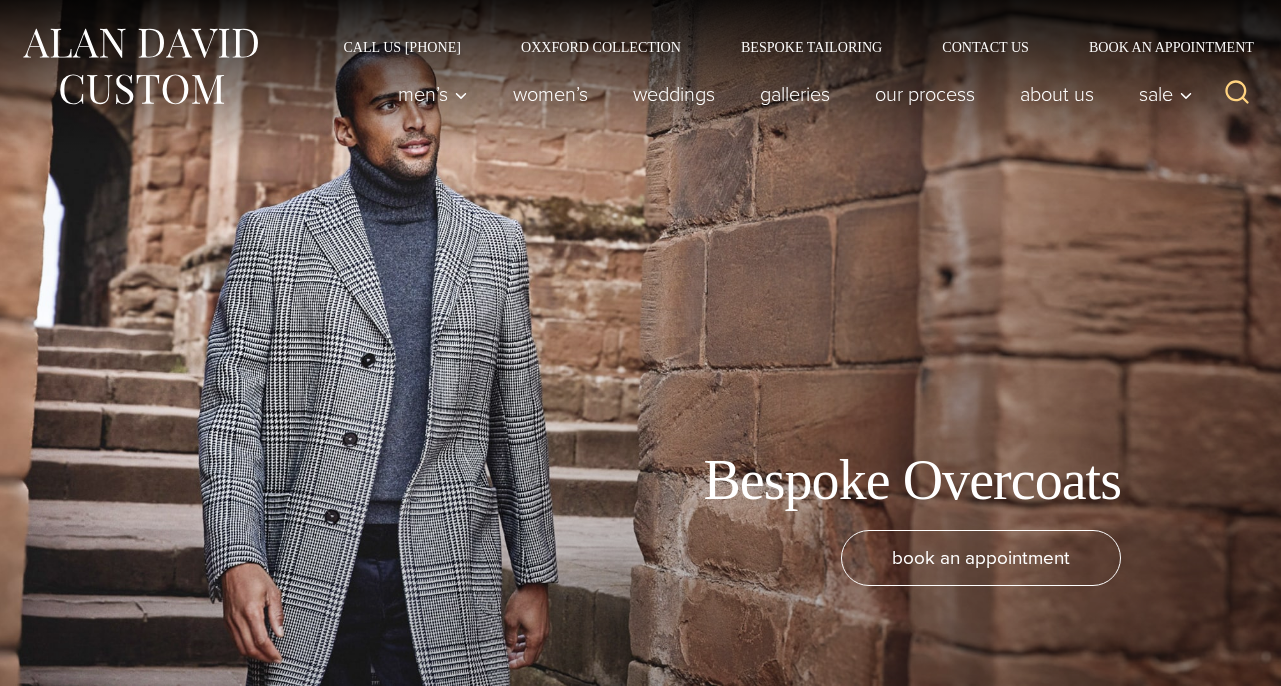 scroll, scrollTop: 0, scrollLeft: 0, axis: both 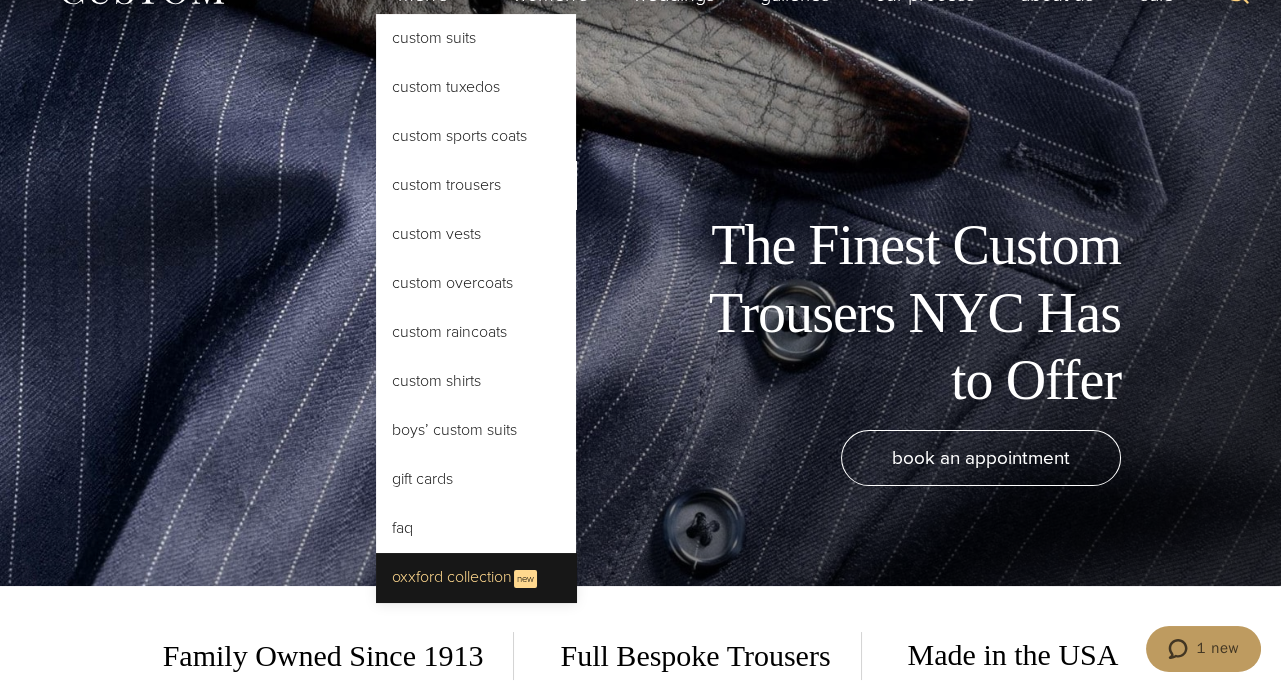 click on "Oxxford Collection New" at bounding box center [476, 577] 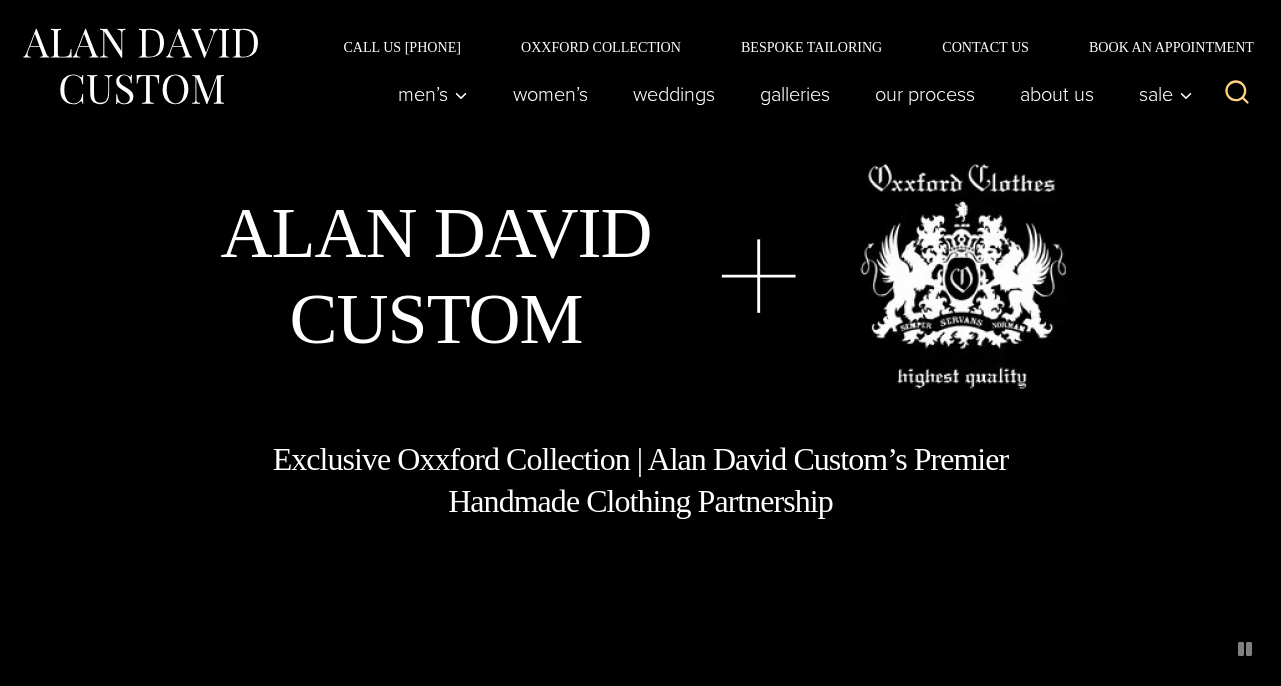 scroll, scrollTop: 0, scrollLeft: 0, axis: both 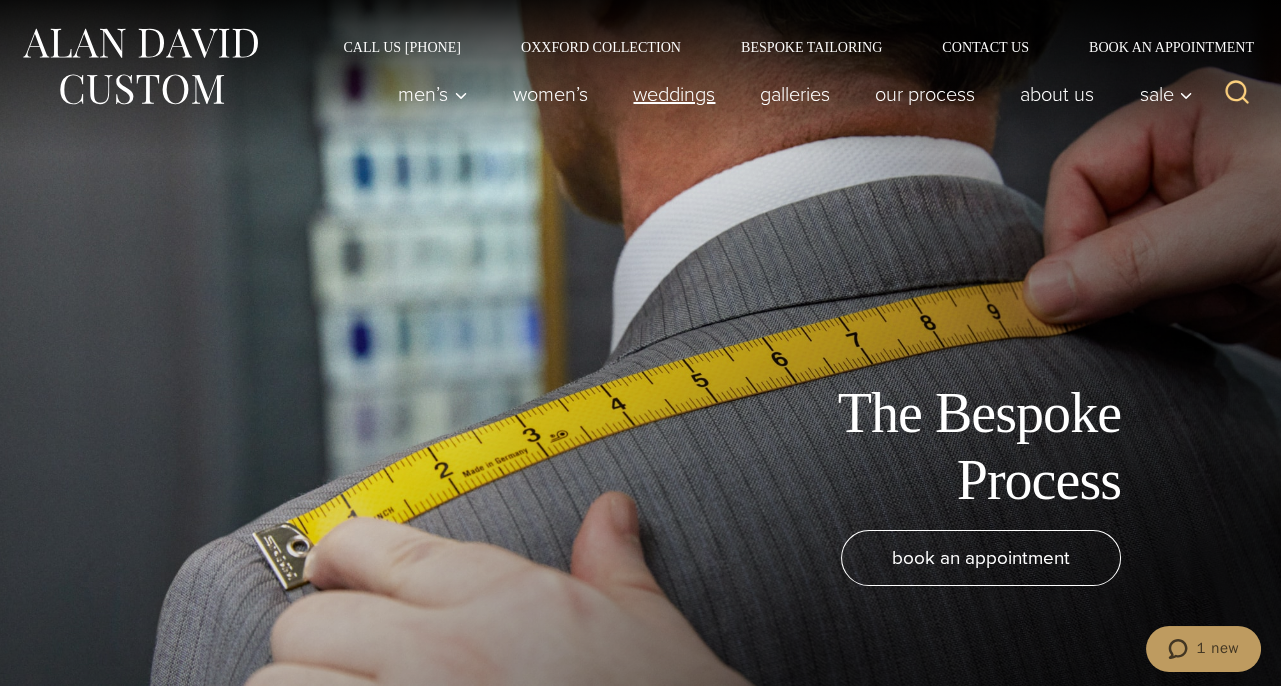 click on "weddings" at bounding box center (674, 94) 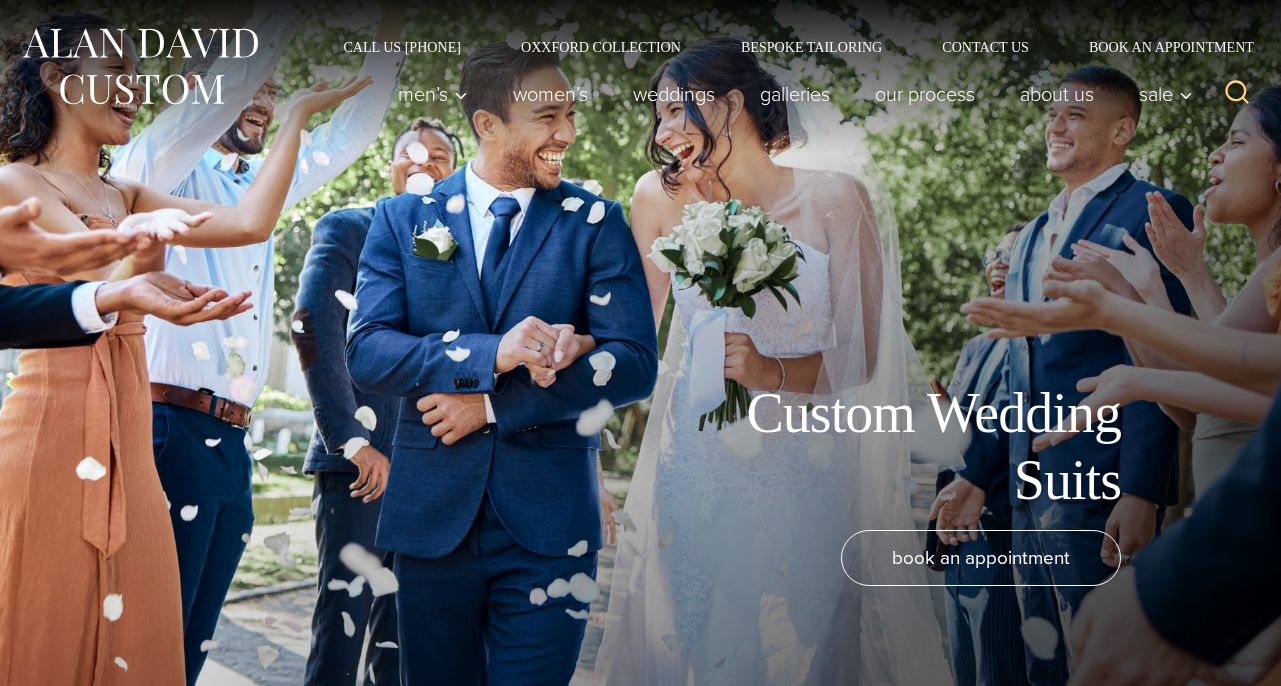 scroll, scrollTop: 0, scrollLeft: 0, axis: both 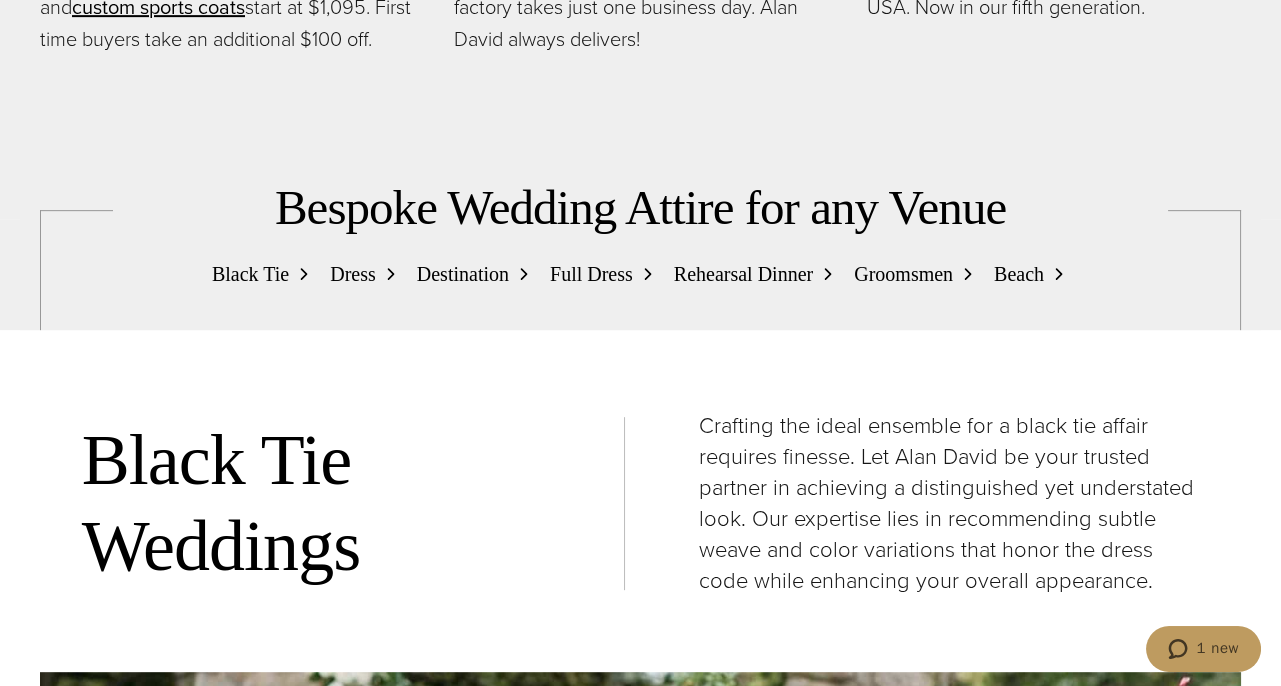 click on "Black Tie" at bounding box center [250, 274] 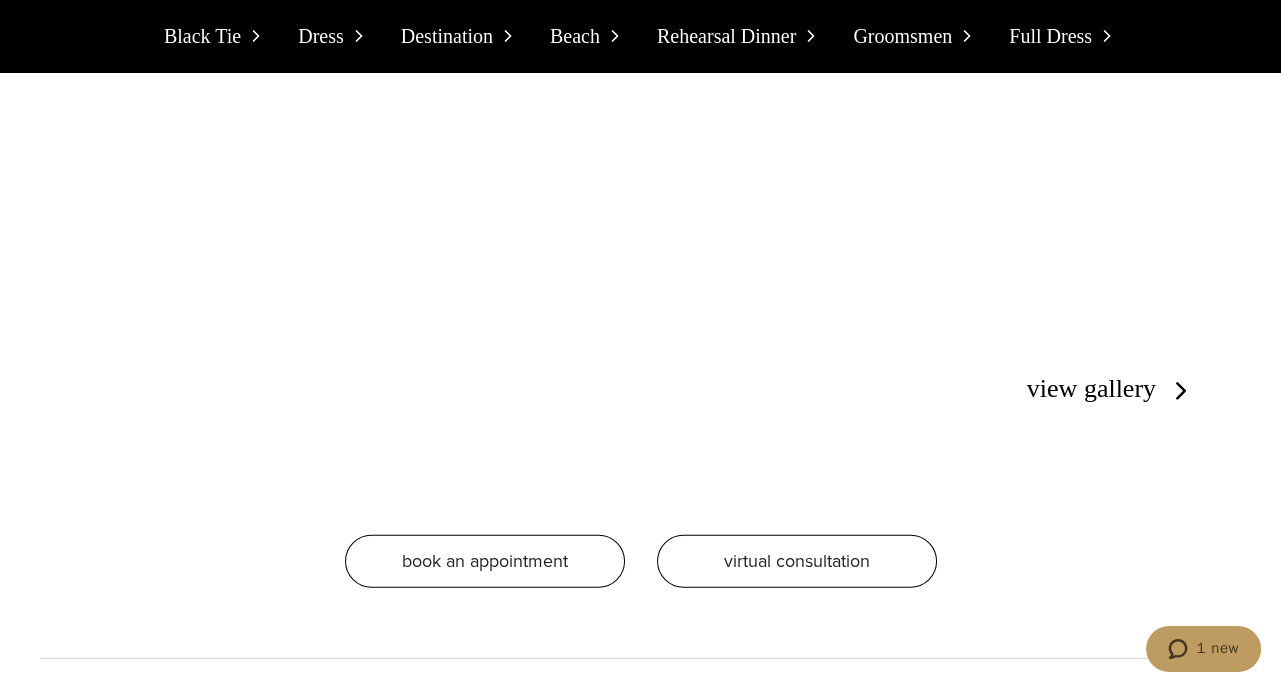 scroll, scrollTop: 11159, scrollLeft: 0, axis: vertical 